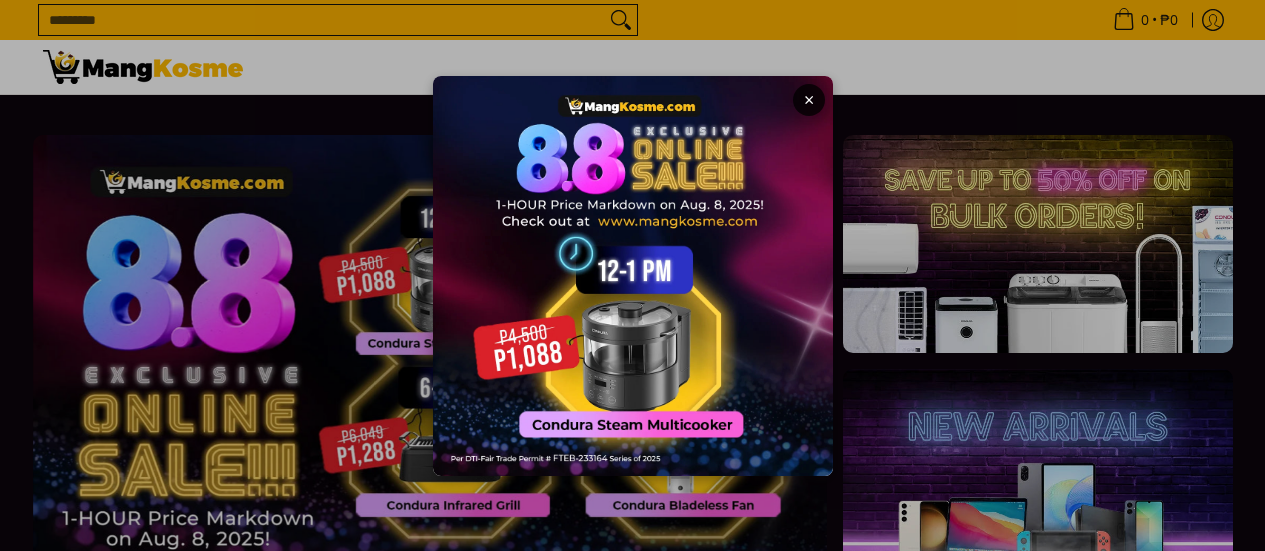 scroll, scrollTop: 0, scrollLeft: 0, axis: both 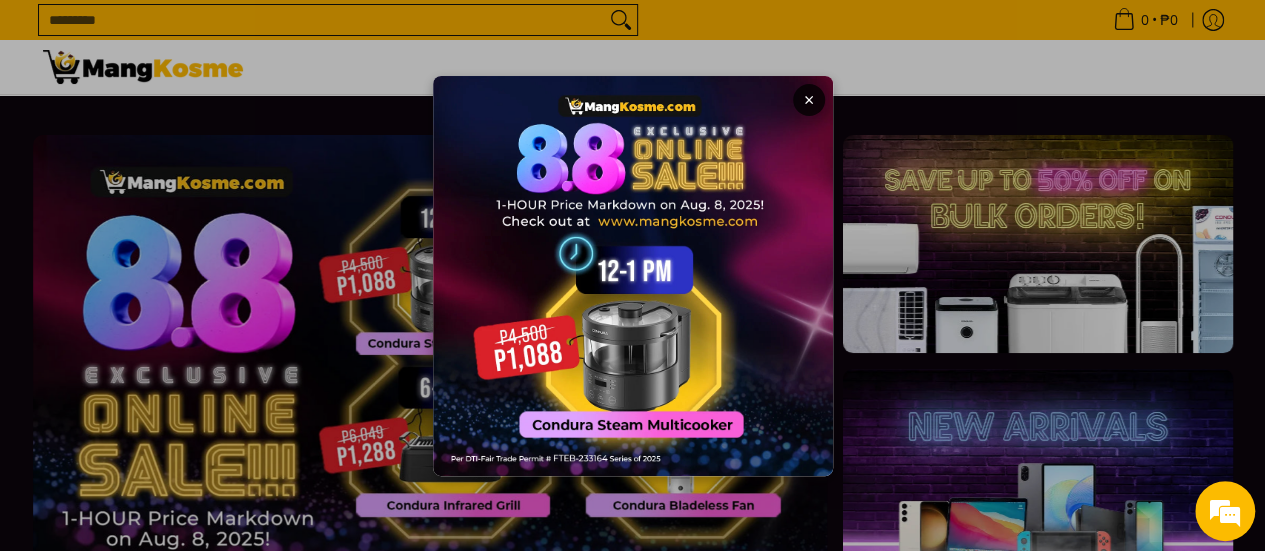 click on "×" at bounding box center (809, 100) 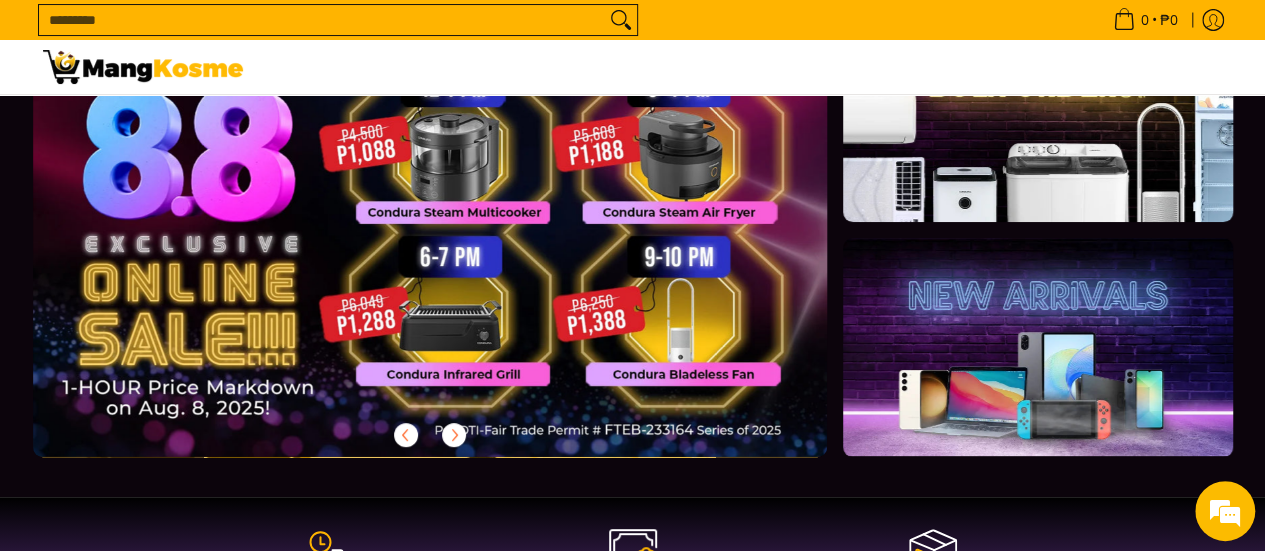 scroll, scrollTop: 100, scrollLeft: 0, axis: vertical 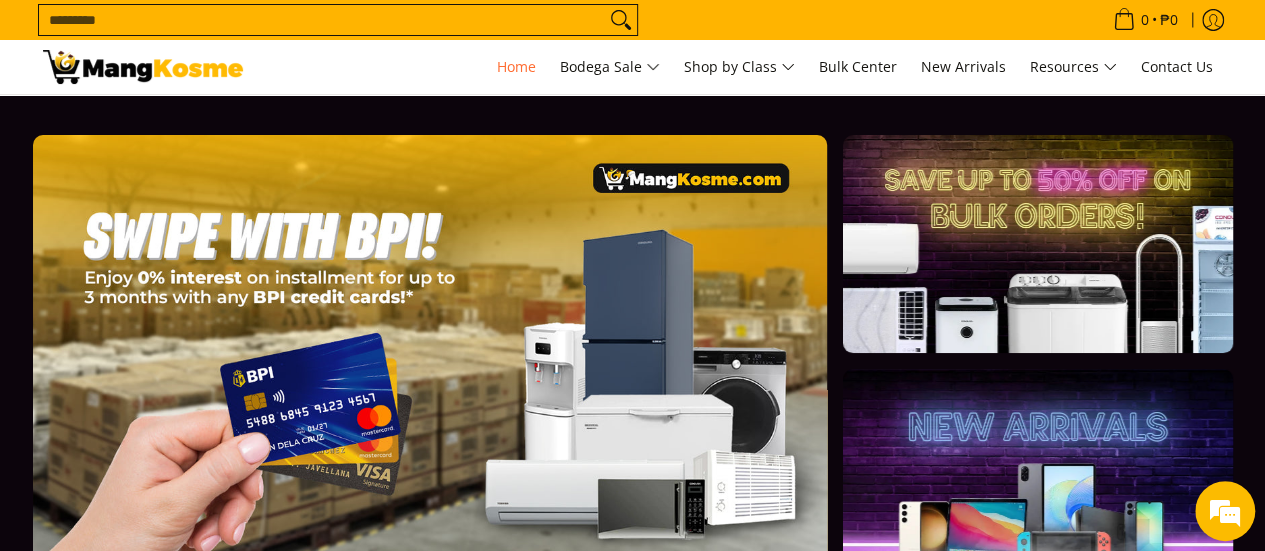click on "Search..." at bounding box center (565, 20) 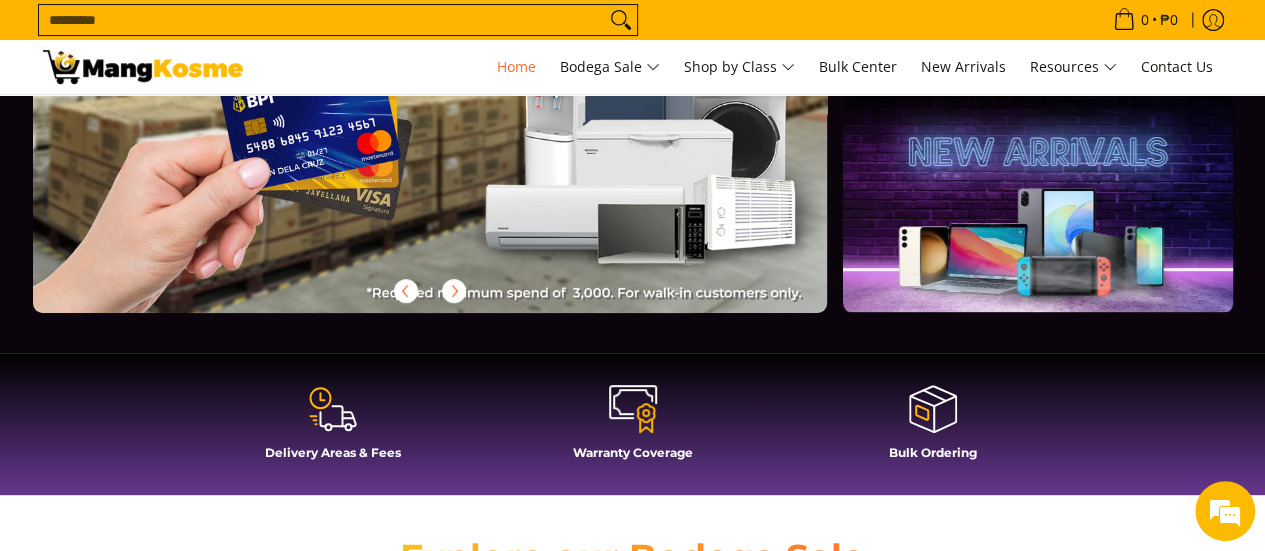 scroll, scrollTop: 300, scrollLeft: 0, axis: vertical 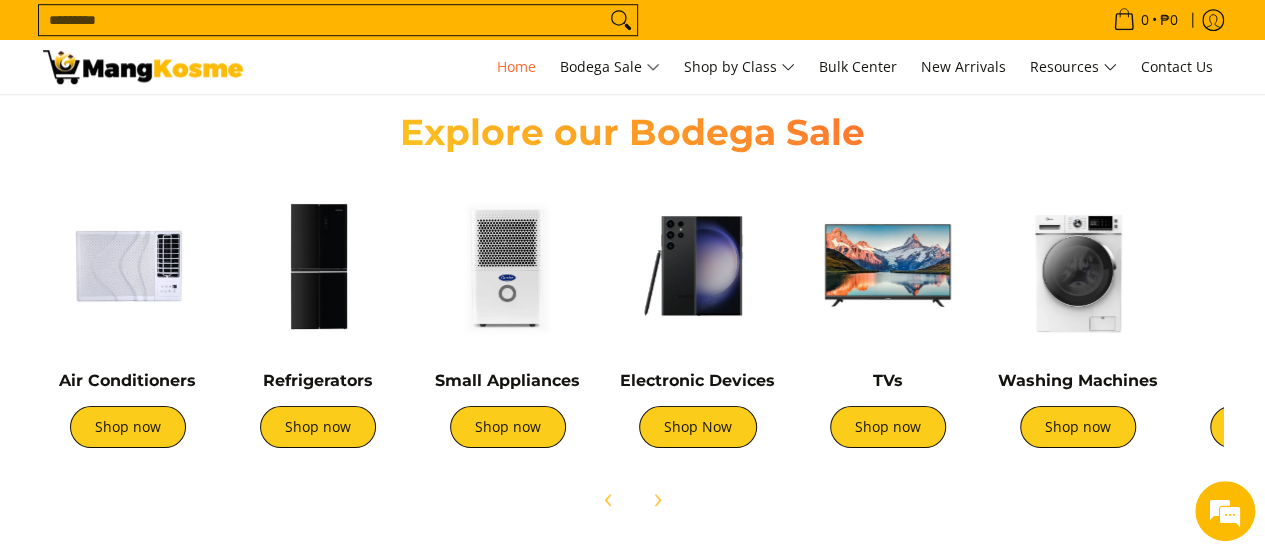drag, startPoint x: 1150, startPoint y: 303, endPoint x: 1185, endPoint y: 279, distance: 42.43819 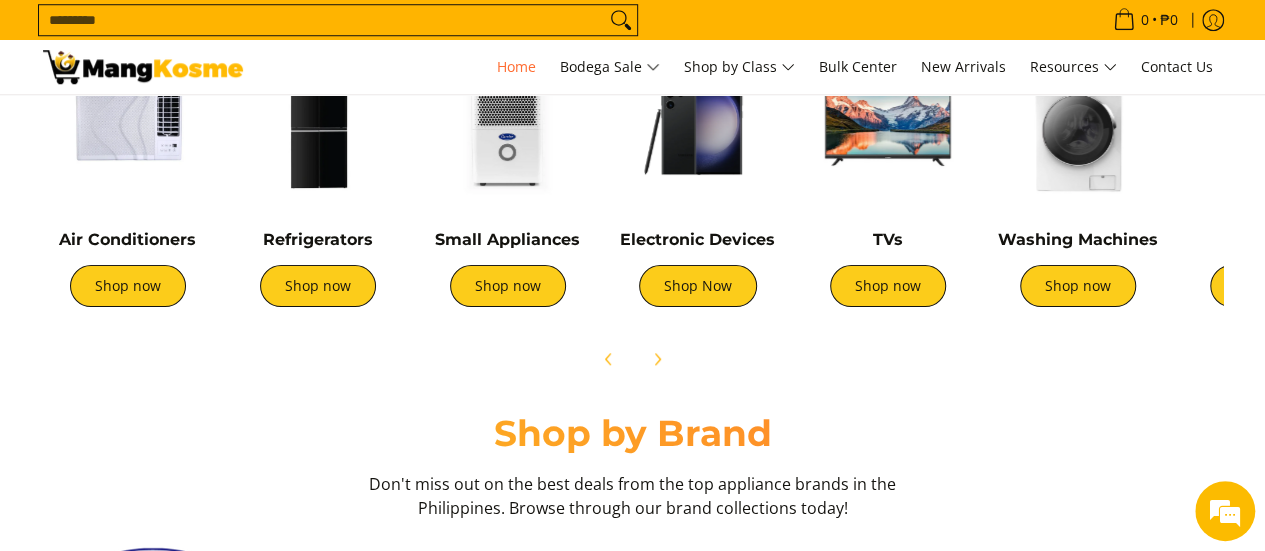 scroll, scrollTop: 0, scrollLeft: 2318, axis: horizontal 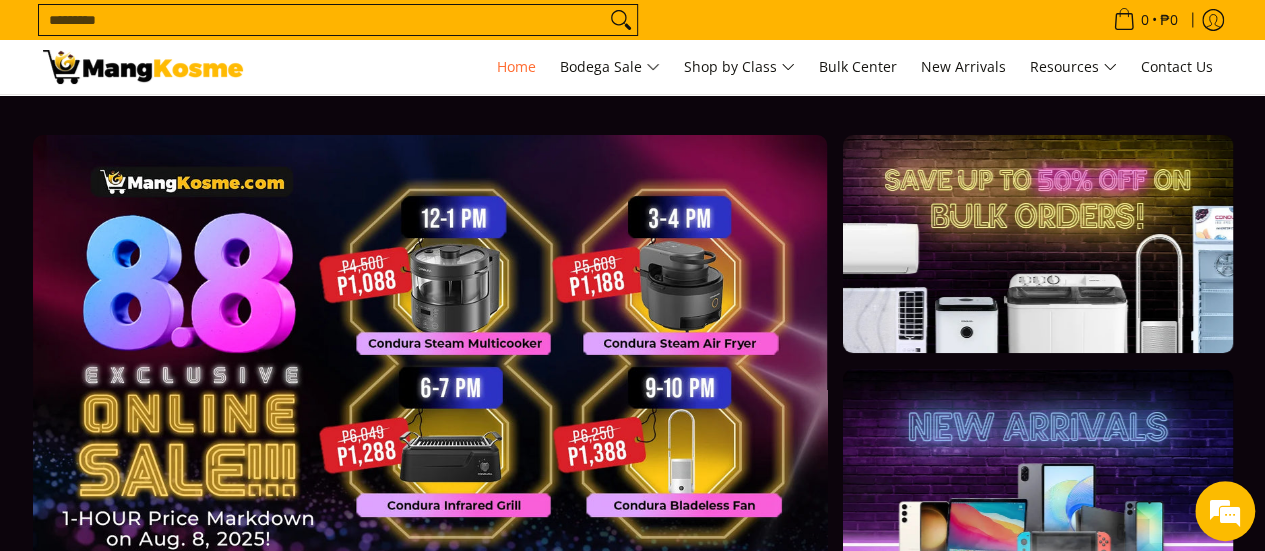 click at bounding box center (143, 67) 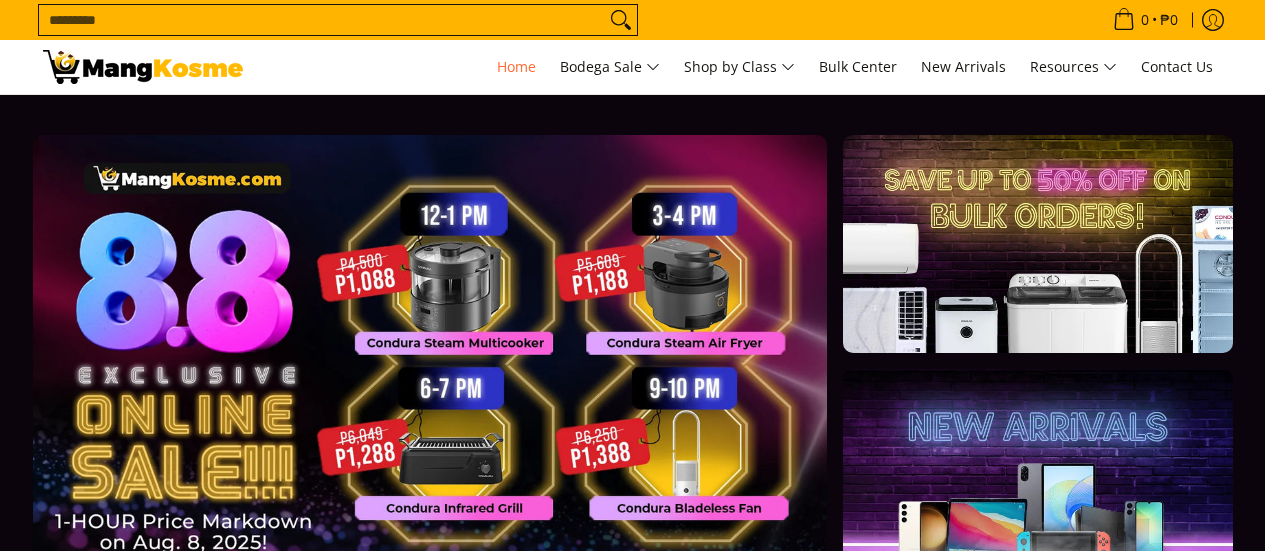 scroll, scrollTop: 0, scrollLeft: 0, axis: both 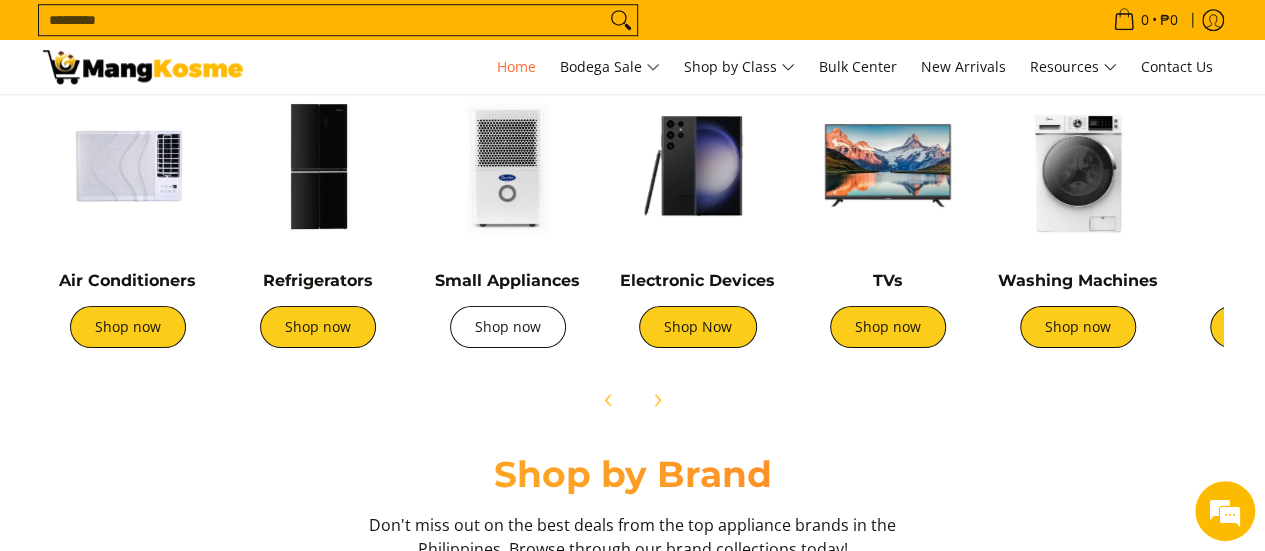 click on "Shop now" at bounding box center (508, 327) 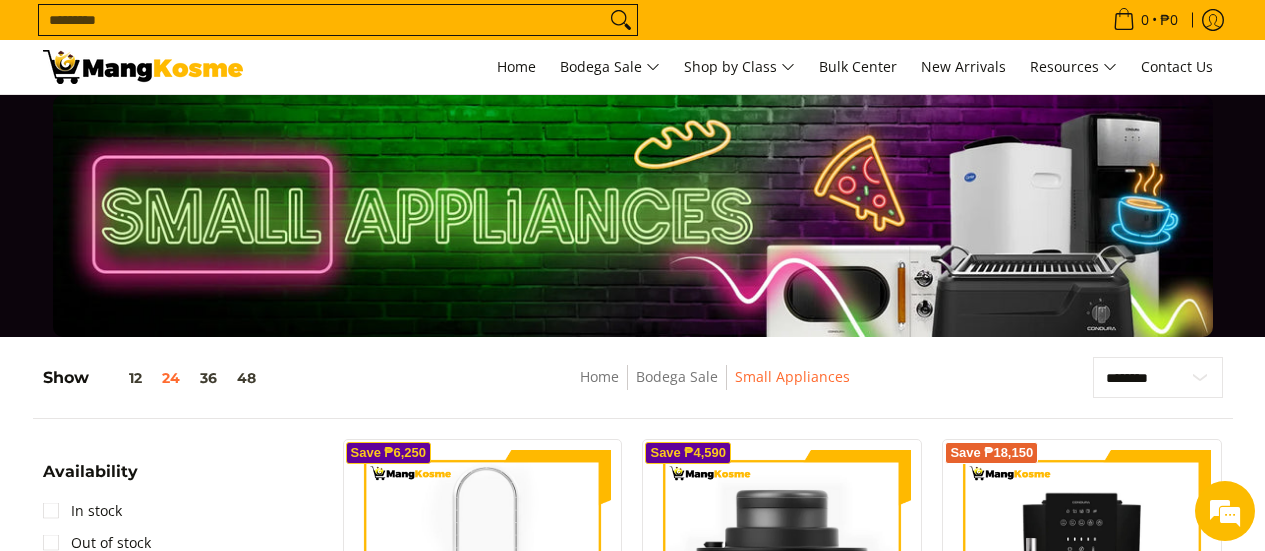 scroll, scrollTop: 300, scrollLeft: 0, axis: vertical 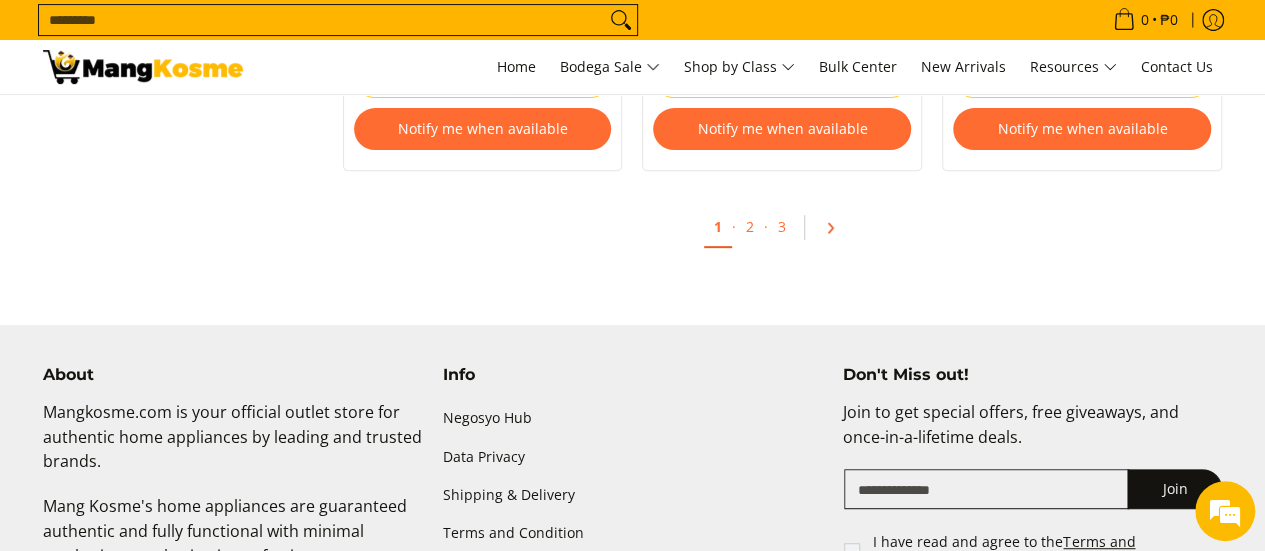 click at bounding box center (837, 228) 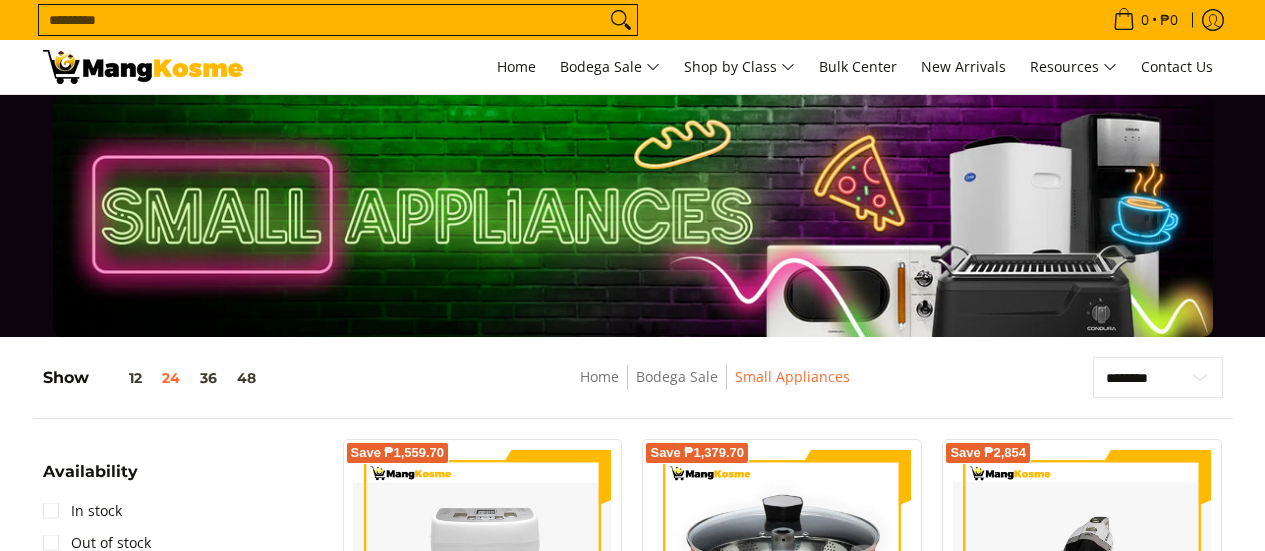 scroll, scrollTop: 300, scrollLeft: 0, axis: vertical 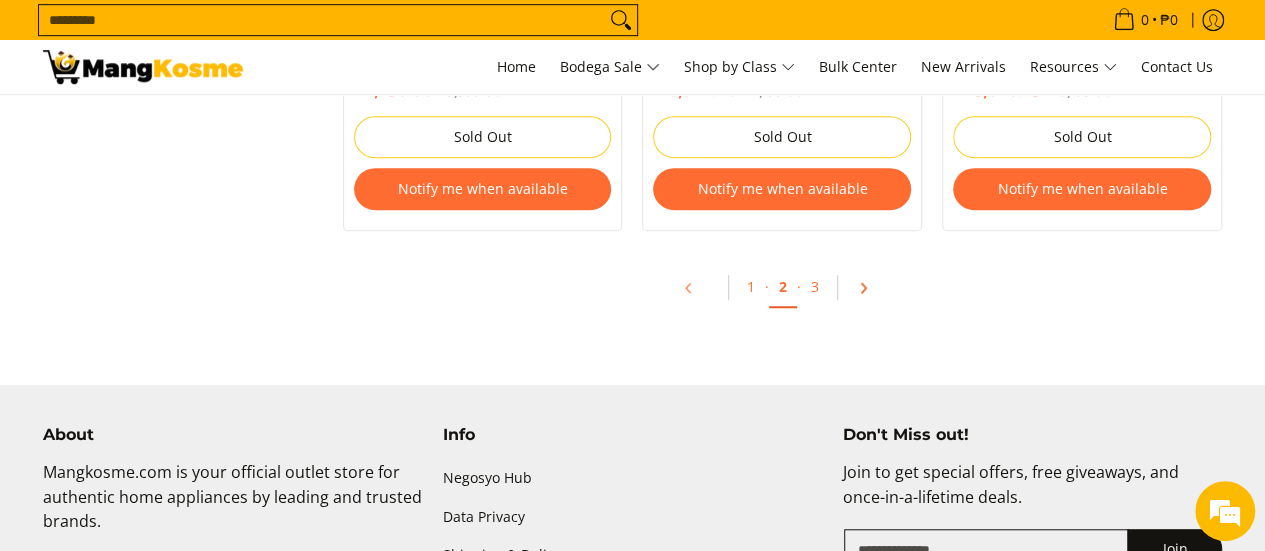 click 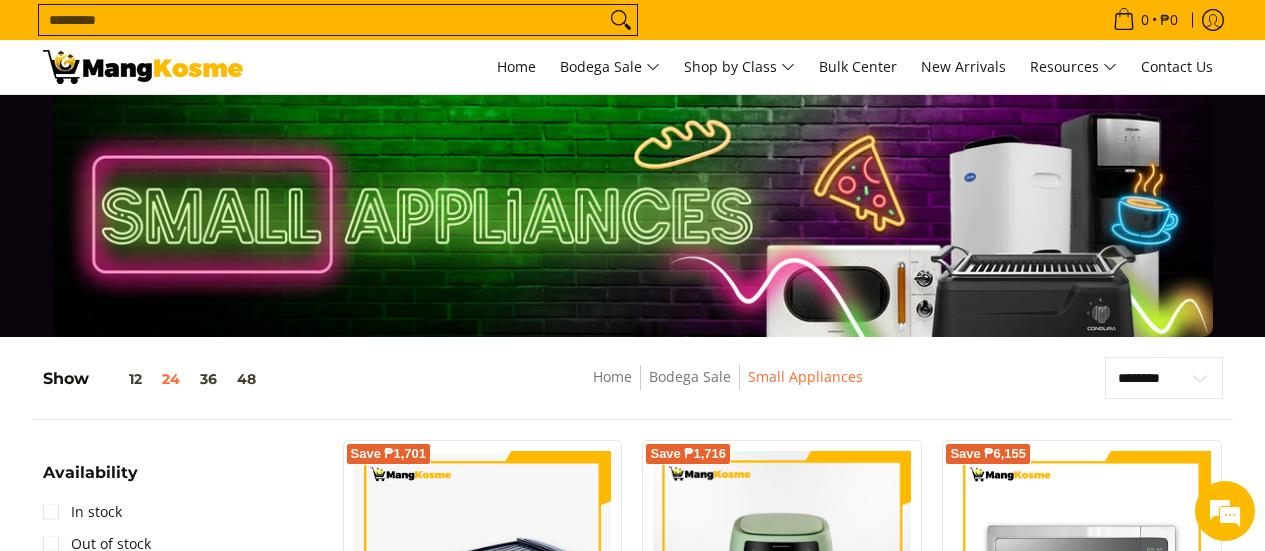 scroll, scrollTop: 0, scrollLeft: 0, axis: both 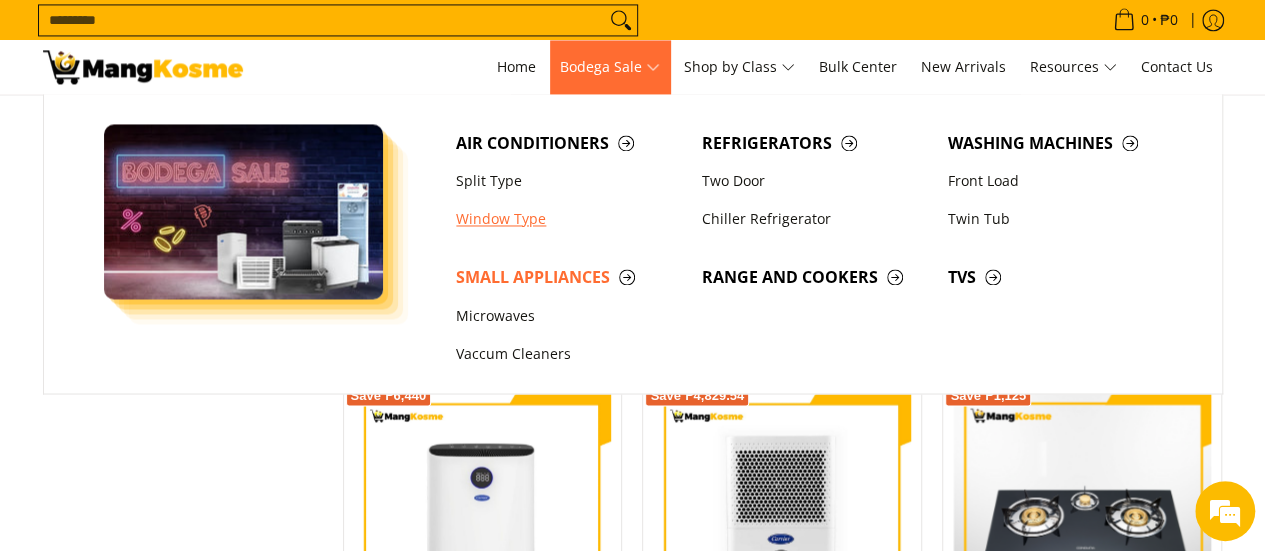 click on "Window Type" at bounding box center (569, 219) 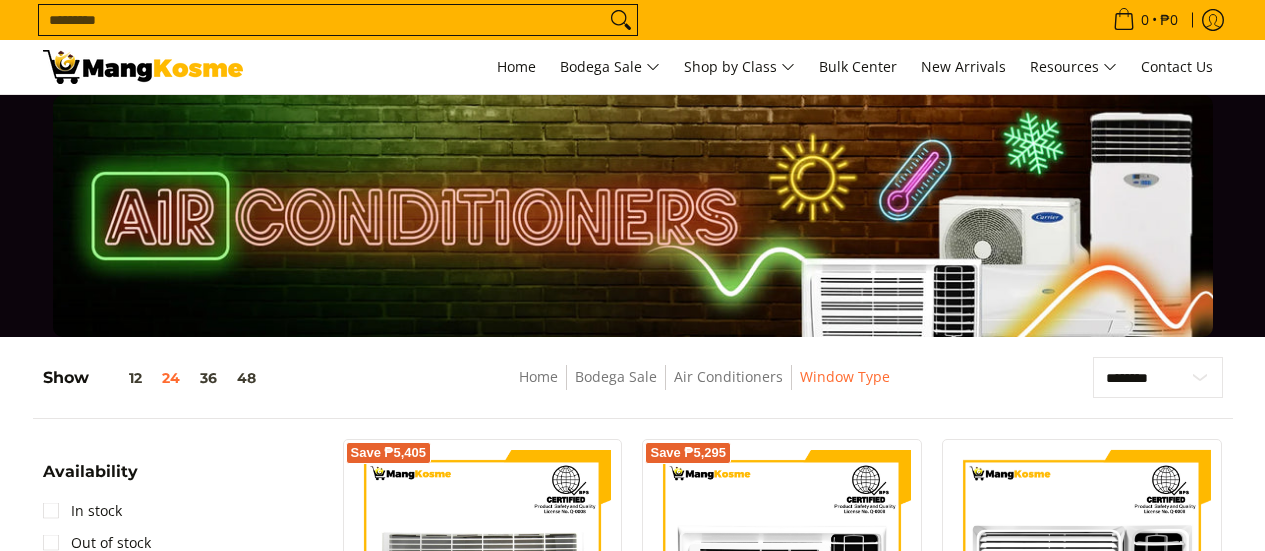 scroll, scrollTop: 300, scrollLeft: 0, axis: vertical 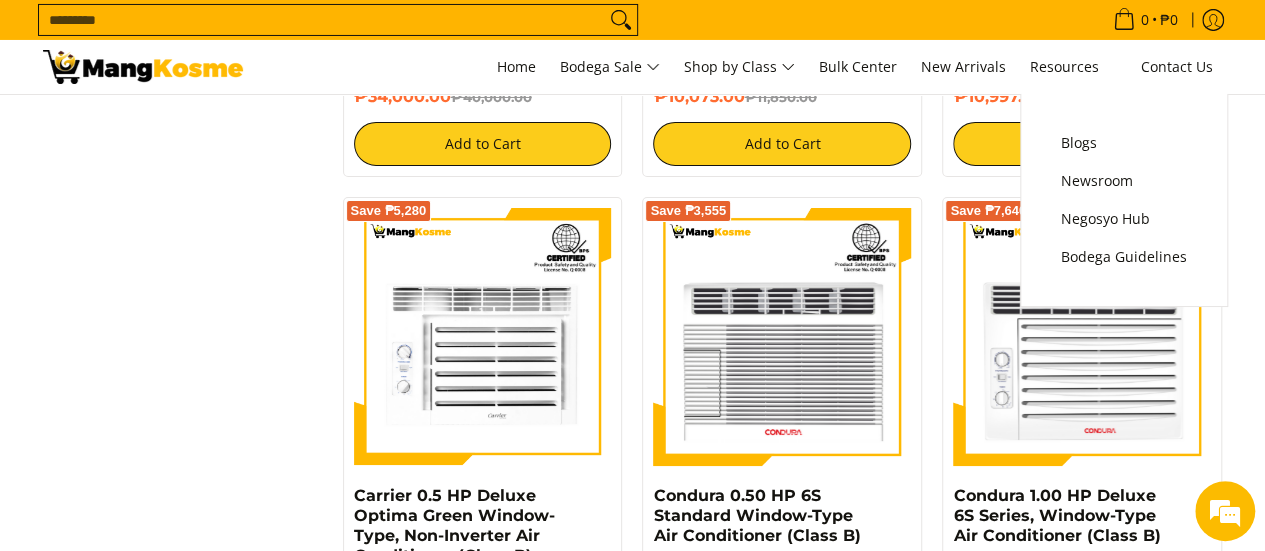 click on "Save
₱4,998
Midea 0.75 HP Manual Window-Type Non-Inverter Air Conditioner (Class B)
₱10,997.00  ₱15,995.00
Add to Cart" at bounding box center (1082, -50) 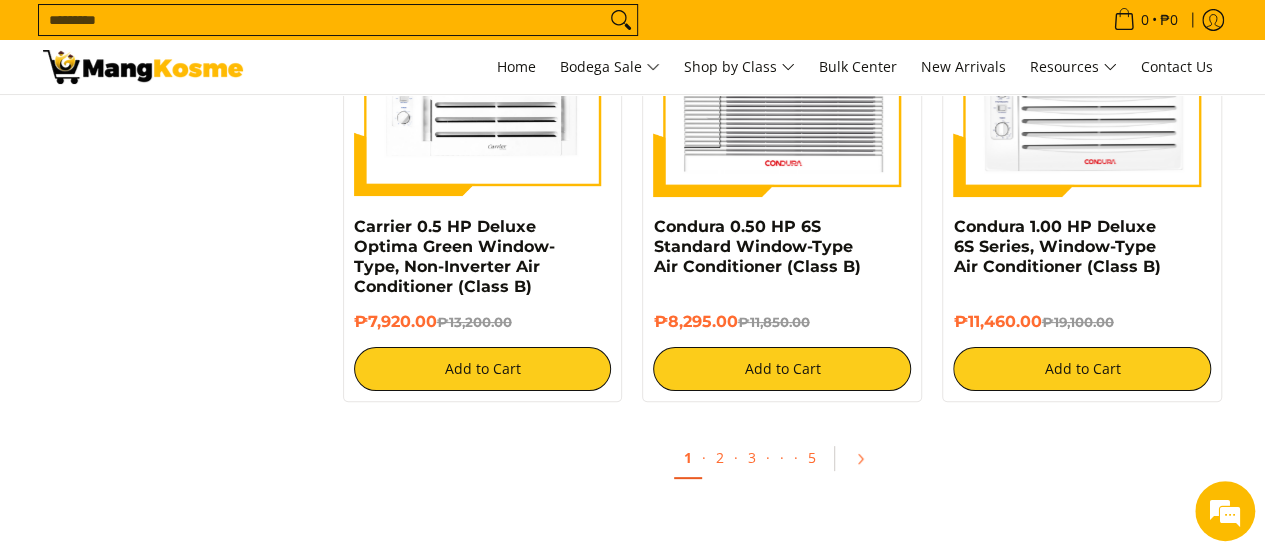 scroll, scrollTop: 3900, scrollLeft: 0, axis: vertical 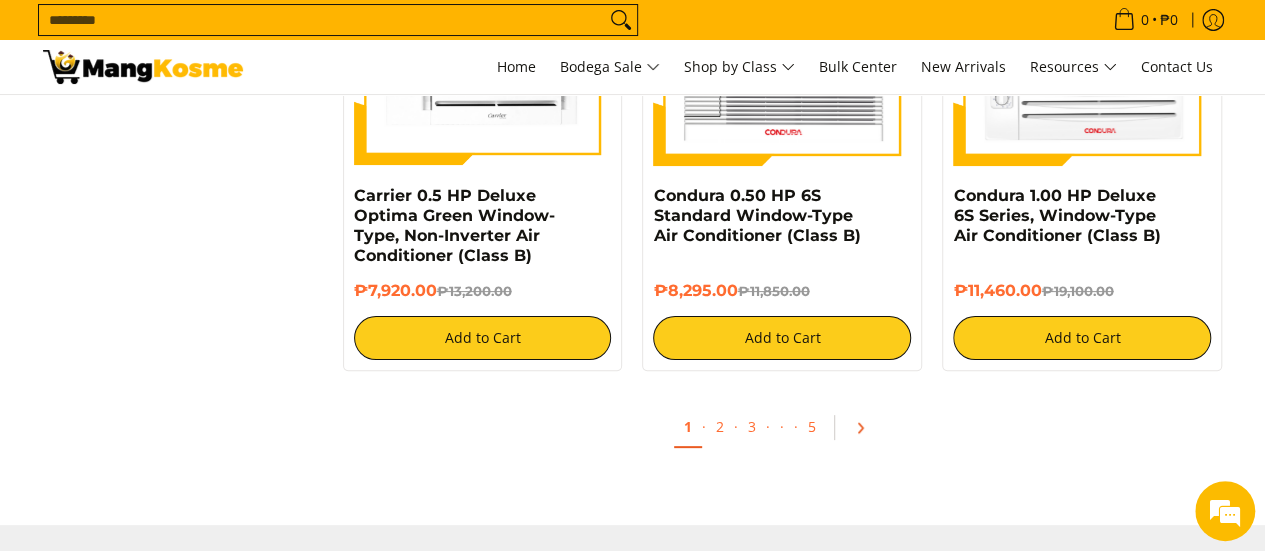 click at bounding box center (867, 428) 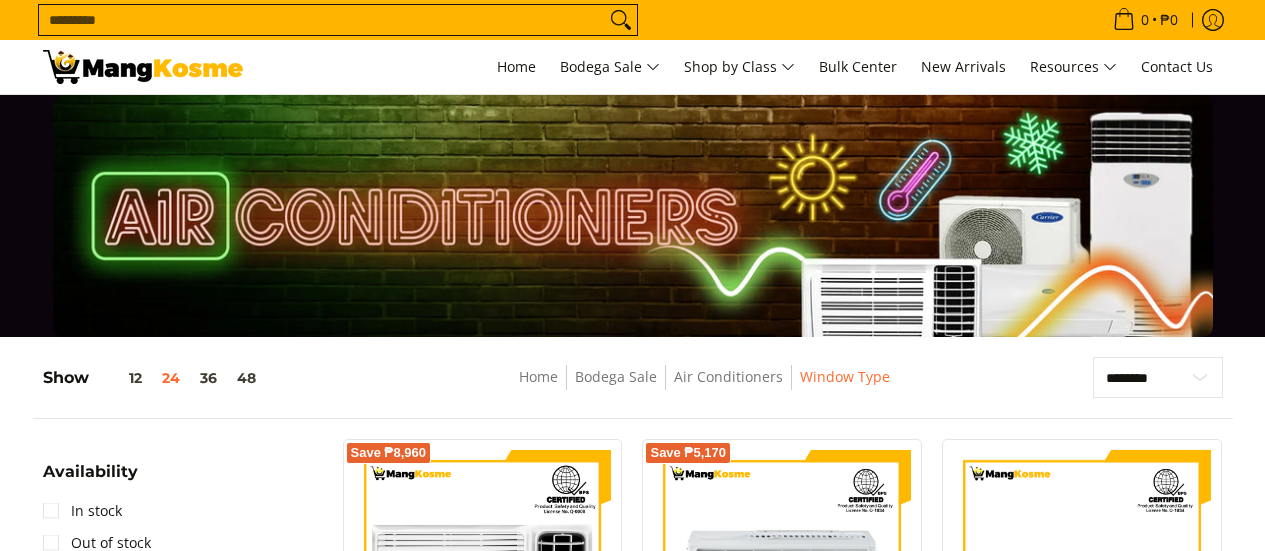 scroll, scrollTop: 600, scrollLeft: 0, axis: vertical 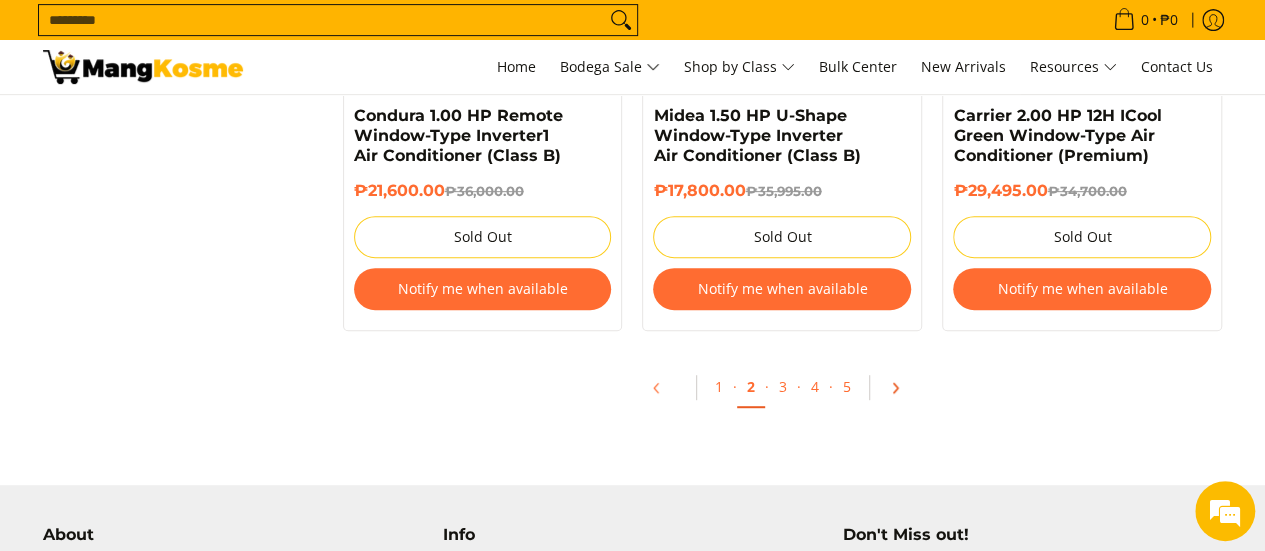 click 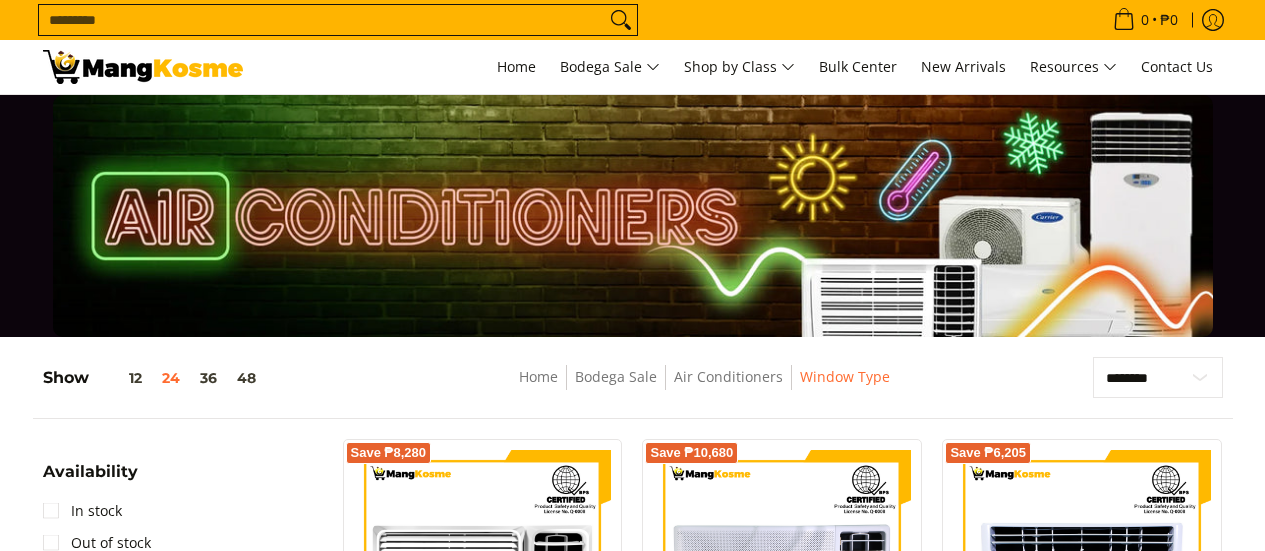 scroll, scrollTop: 400, scrollLeft: 0, axis: vertical 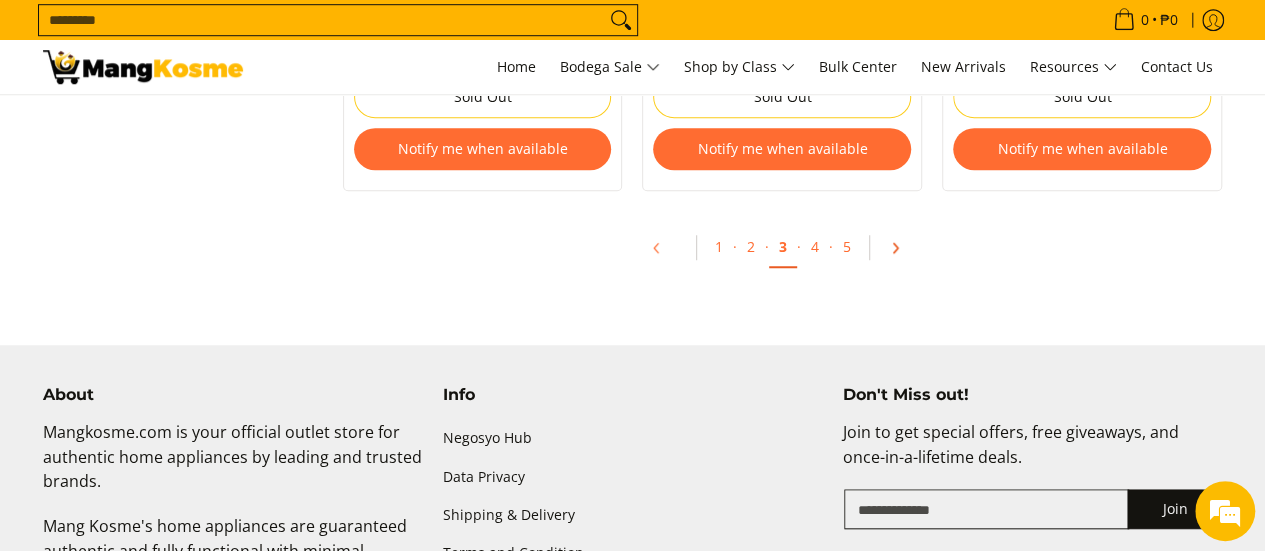 click 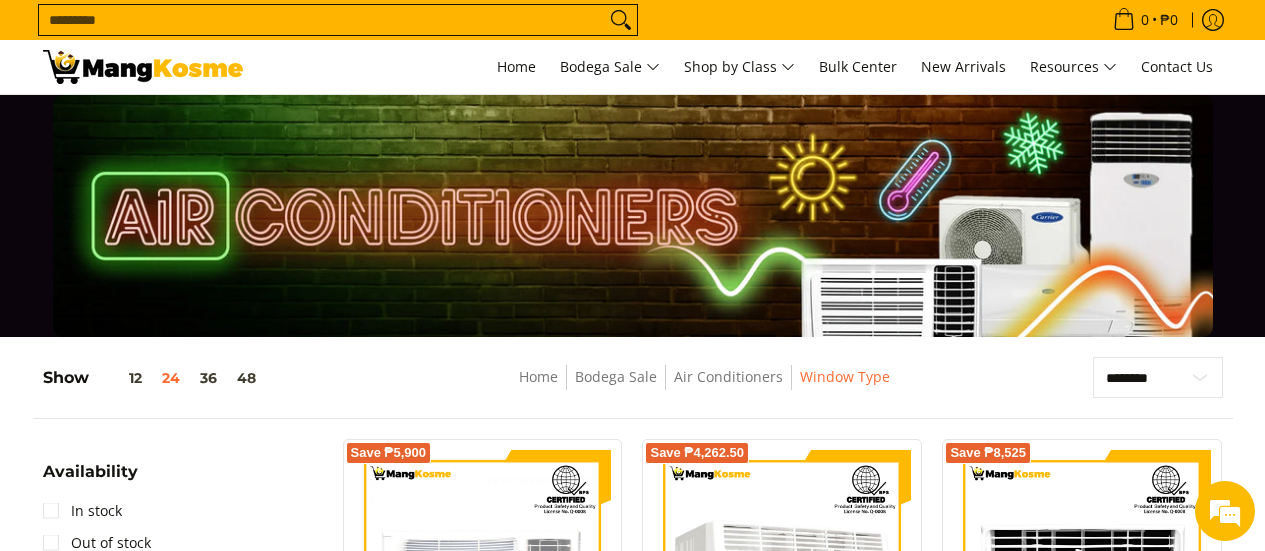 scroll, scrollTop: 400, scrollLeft: 0, axis: vertical 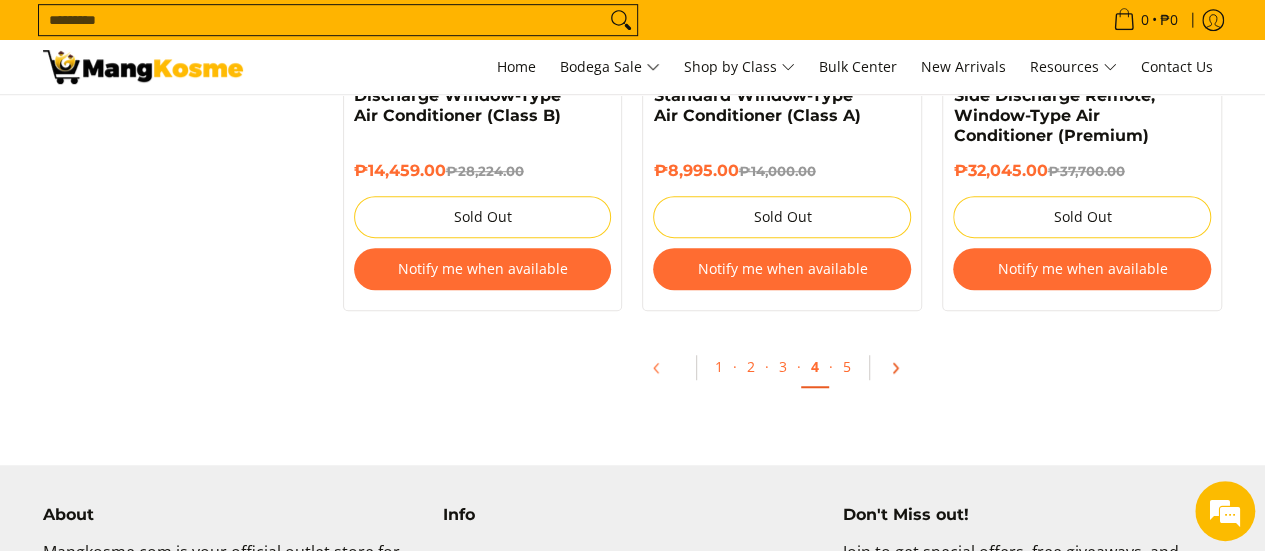 click at bounding box center (902, 368) 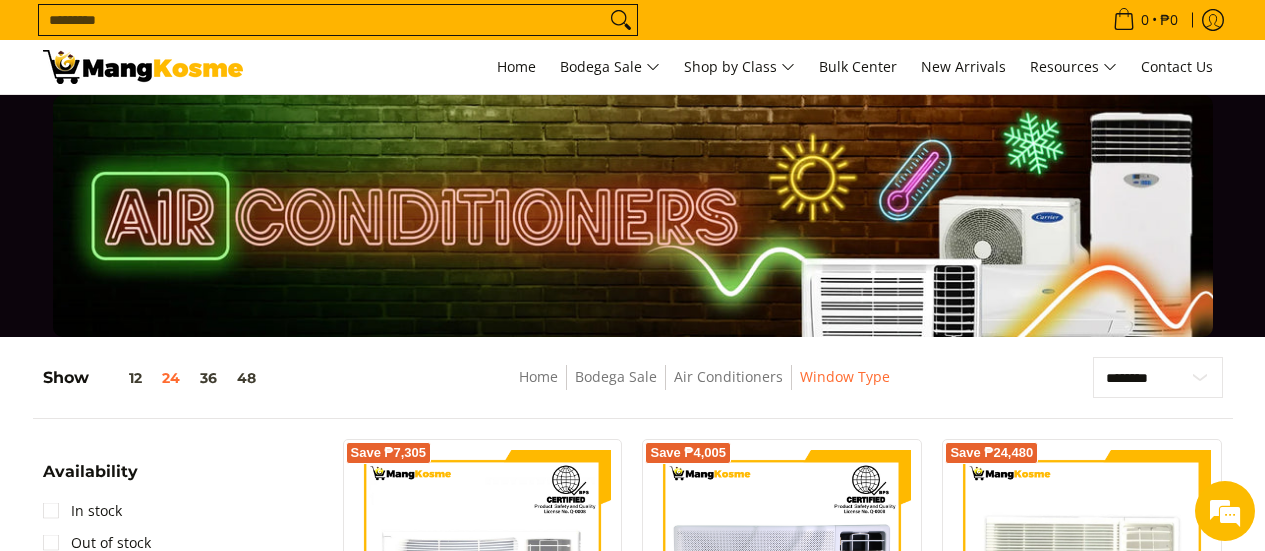 scroll, scrollTop: 0, scrollLeft: 0, axis: both 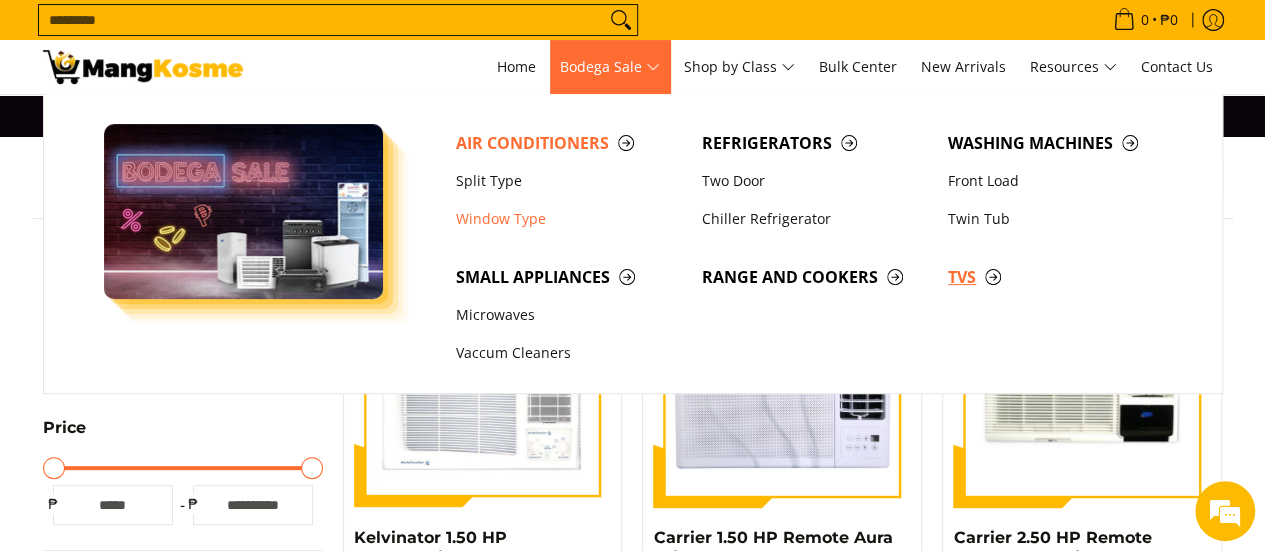 click on "TVs" at bounding box center [1061, 277] 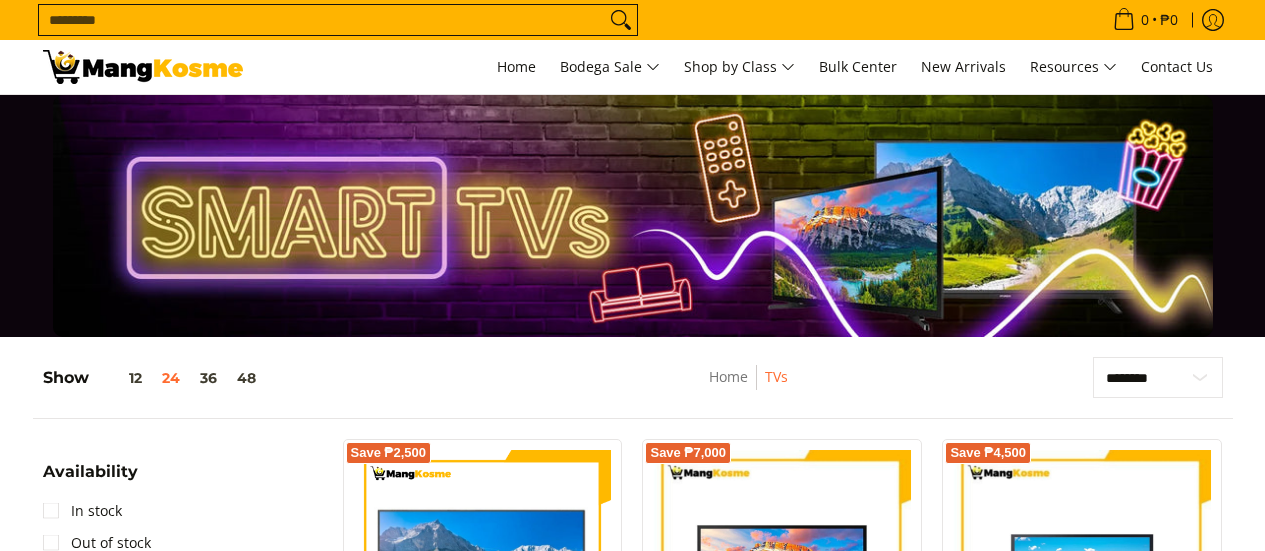 scroll, scrollTop: 300, scrollLeft: 0, axis: vertical 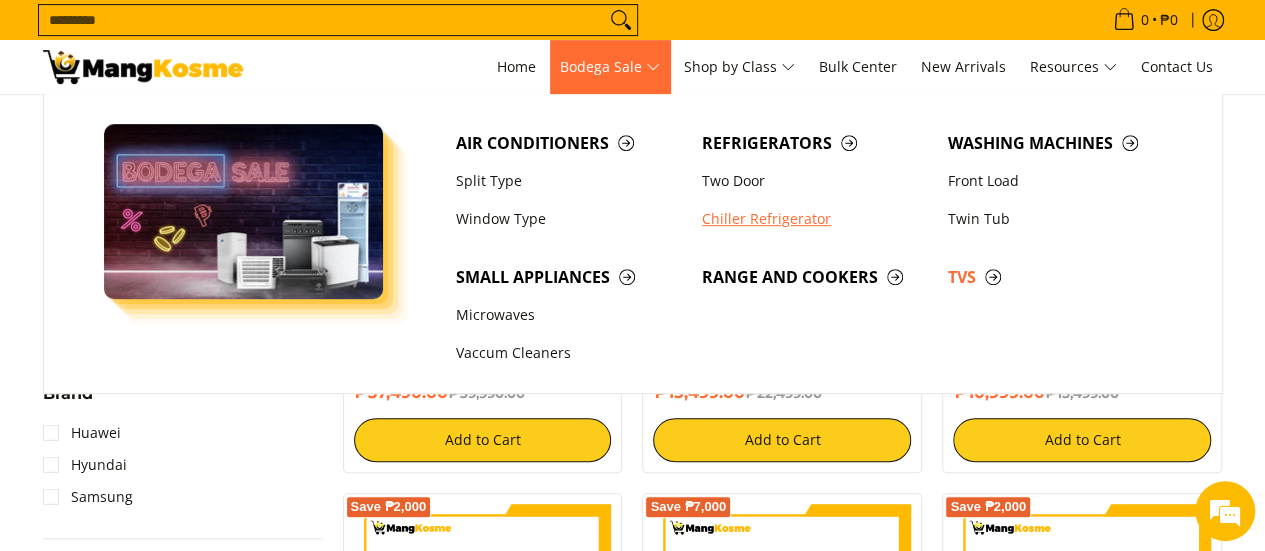 click on "Chiller Refrigerator" at bounding box center (815, 219) 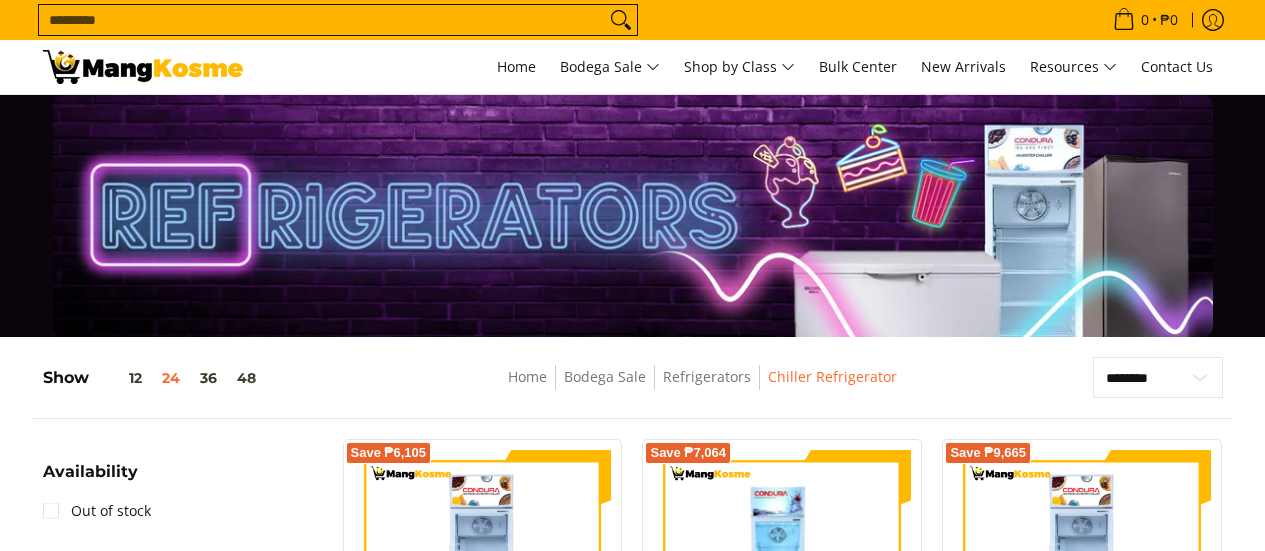 scroll, scrollTop: 200, scrollLeft: 0, axis: vertical 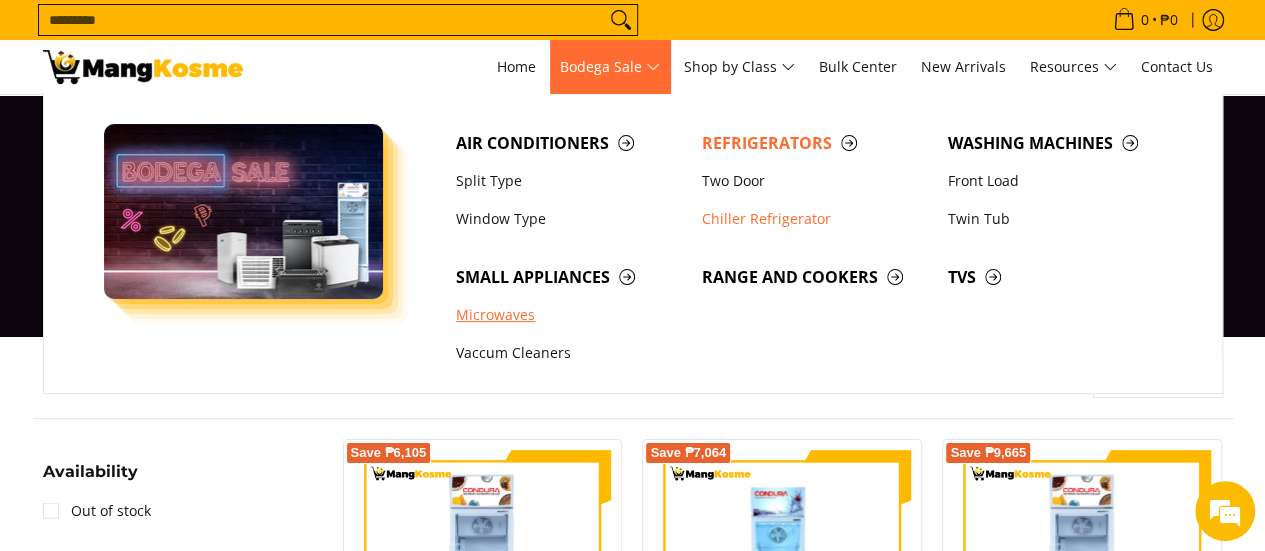 click on "Microwaves" at bounding box center (569, 315) 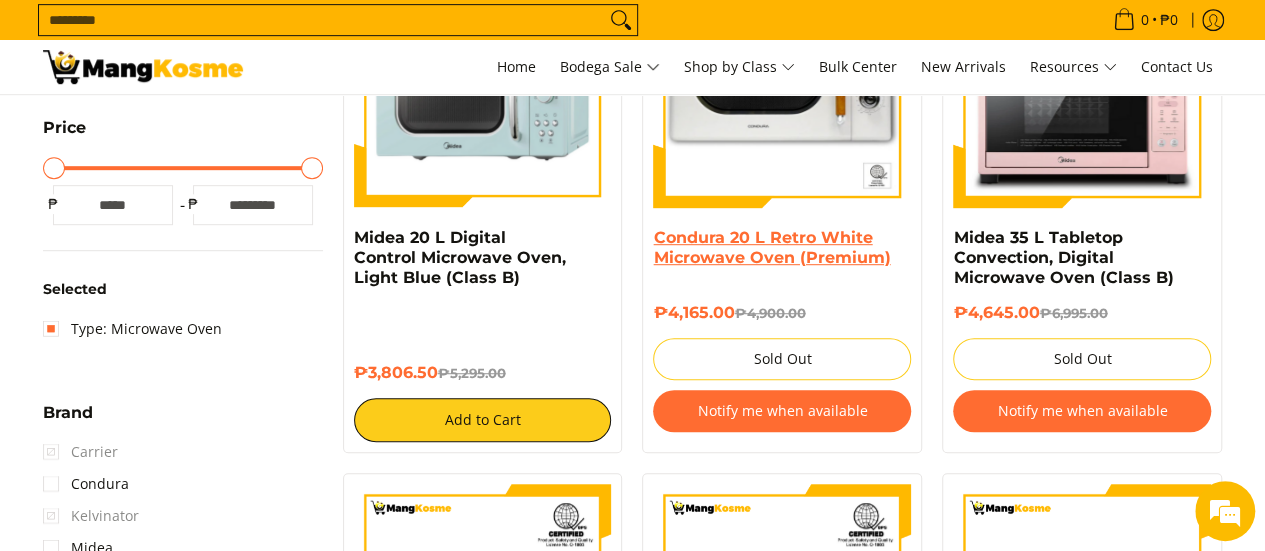 scroll, scrollTop: 0, scrollLeft: 0, axis: both 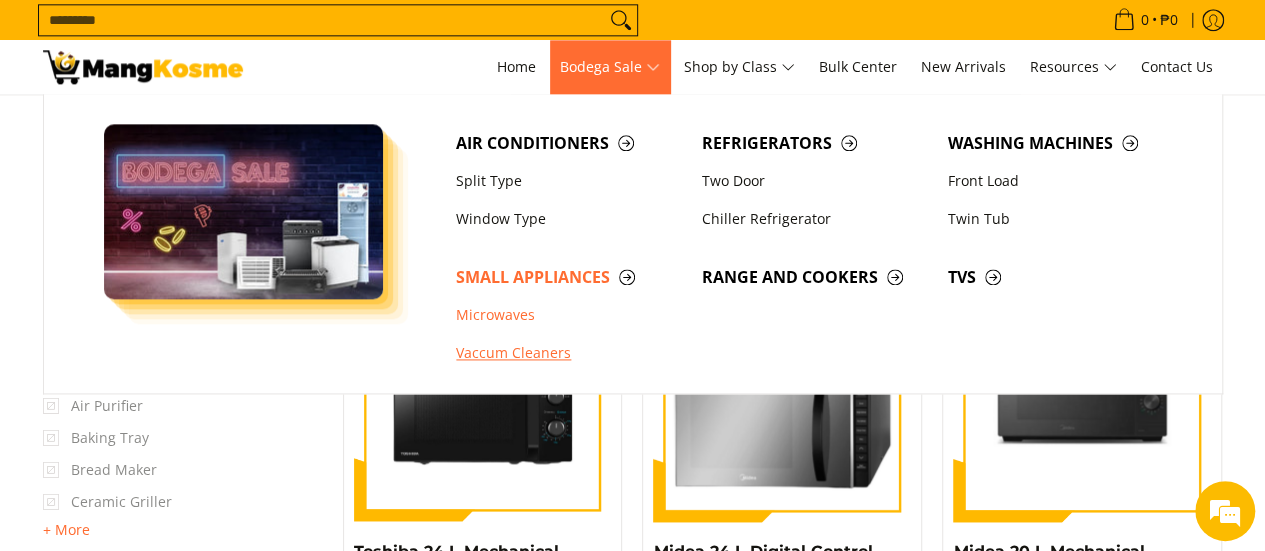 click on "Vaccum Cleaners" at bounding box center (569, 354) 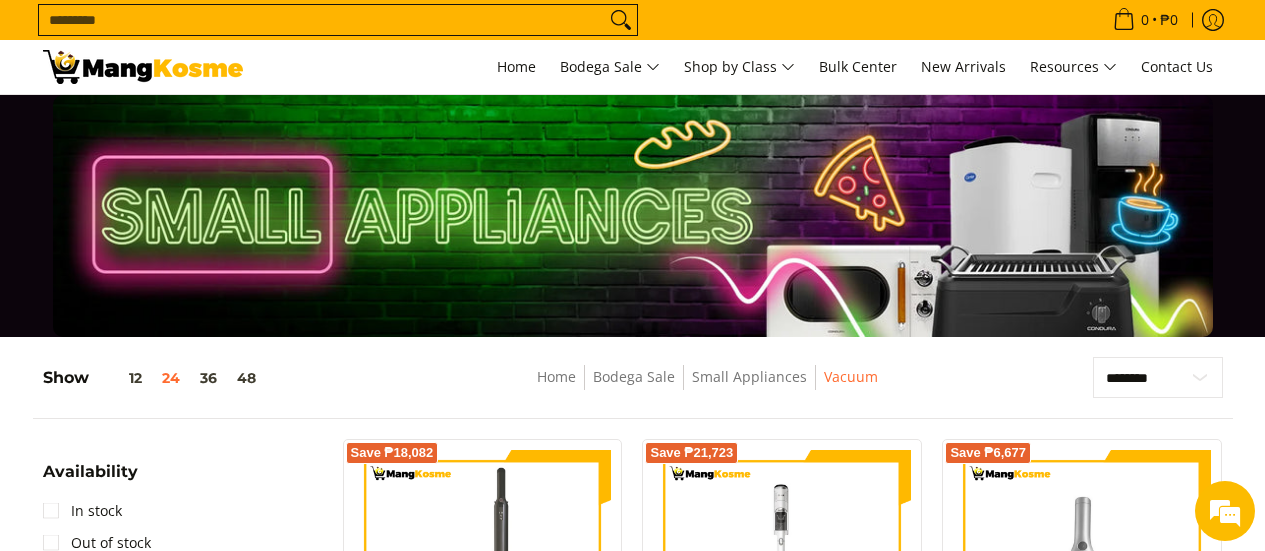 scroll, scrollTop: 500, scrollLeft: 0, axis: vertical 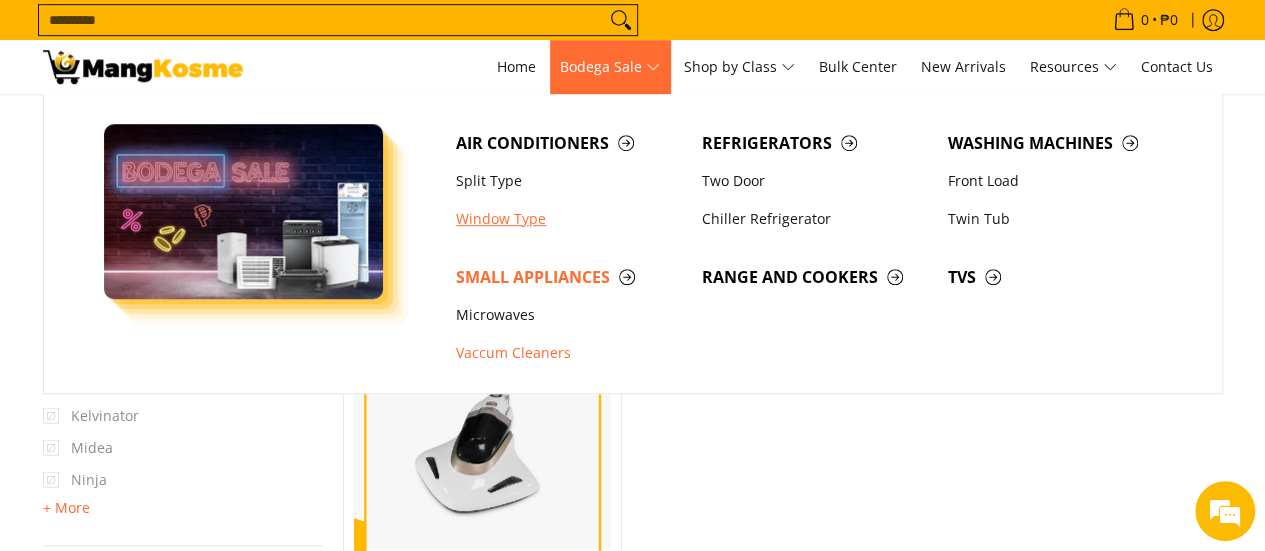 click on "Window Type" at bounding box center [569, 219] 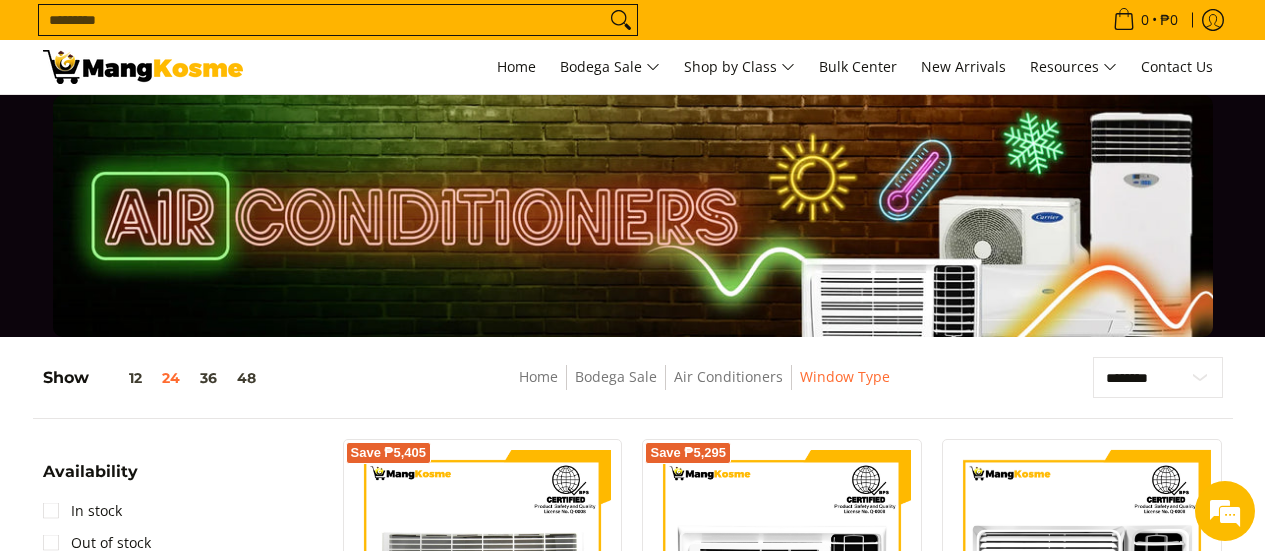 scroll, scrollTop: 500, scrollLeft: 0, axis: vertical 